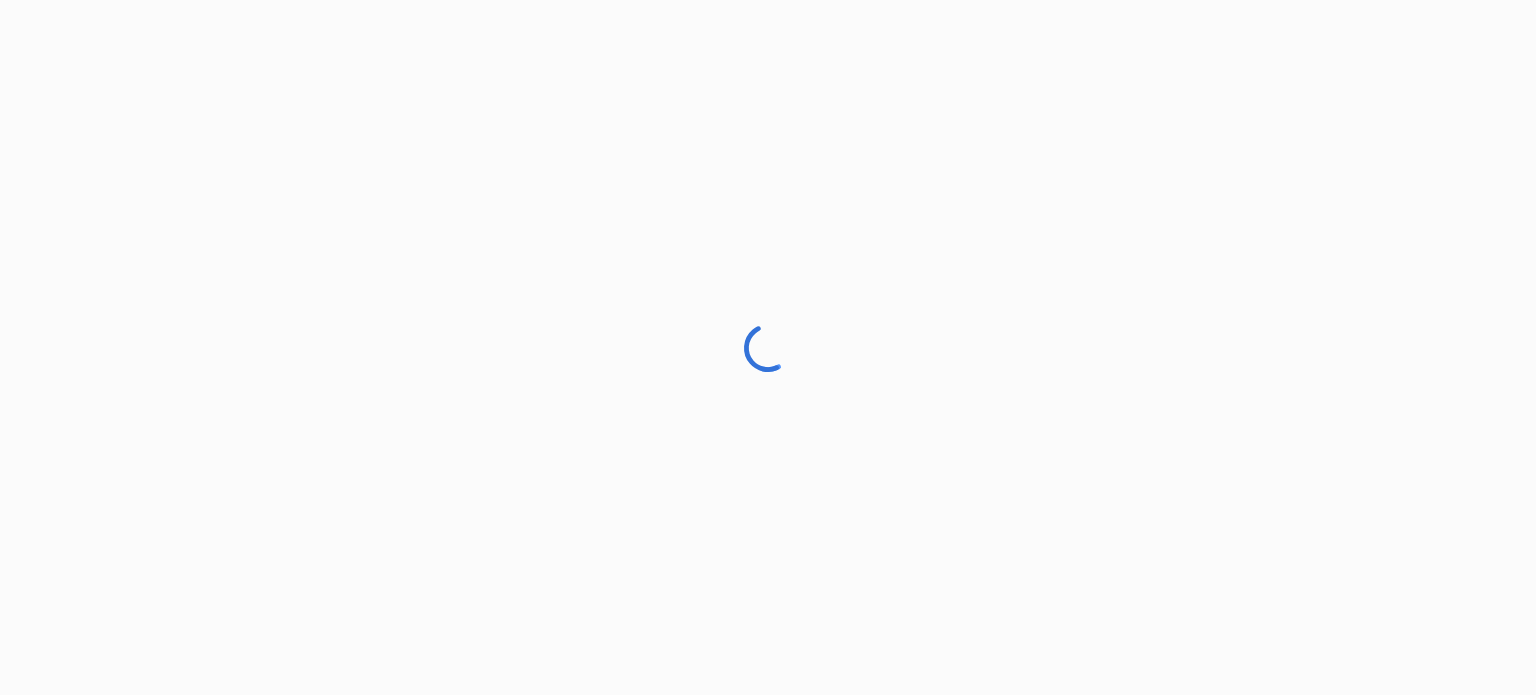 scroll, scrollTop: 0, scrollLeft: 0, axis: both 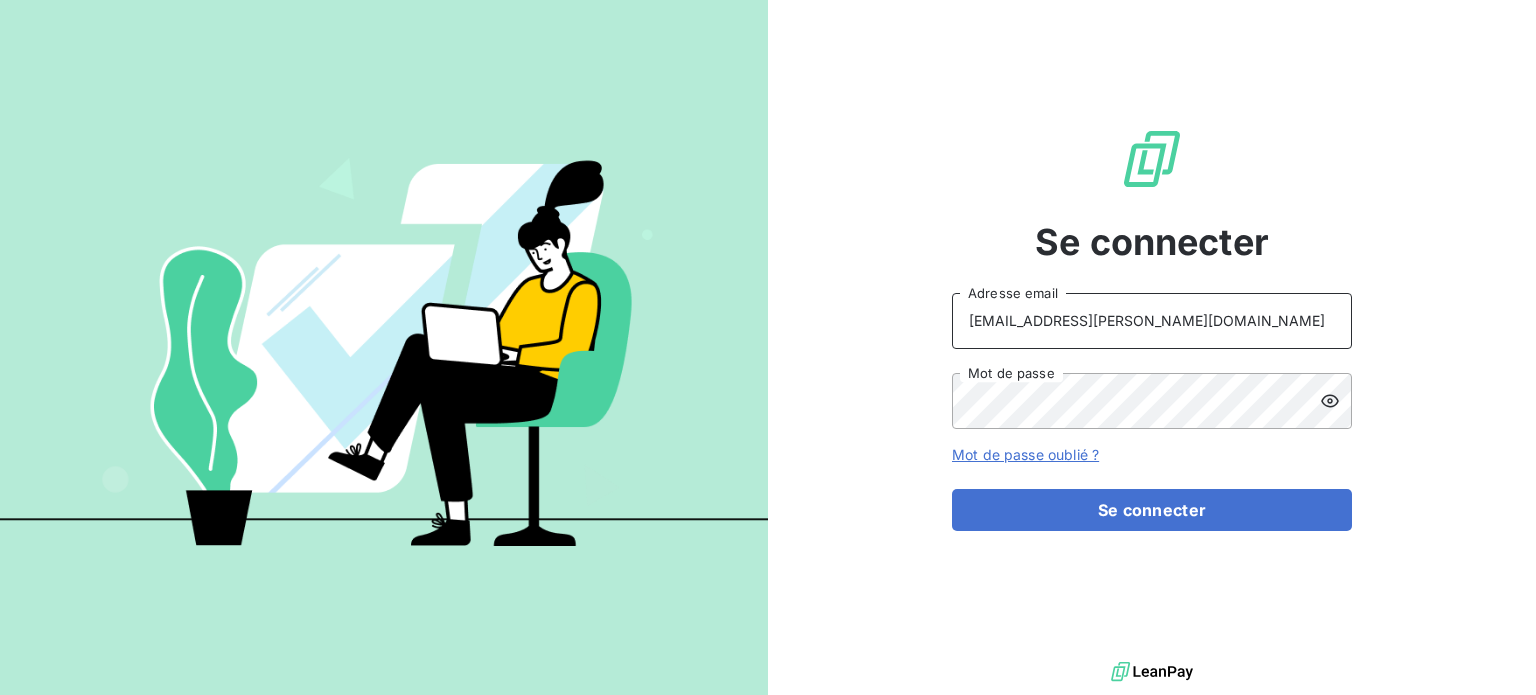 click on "[EMAIL_ADDRESS][PERSON_NAME][DOMAIN_NAME]" at bounding box center [1152, 321] 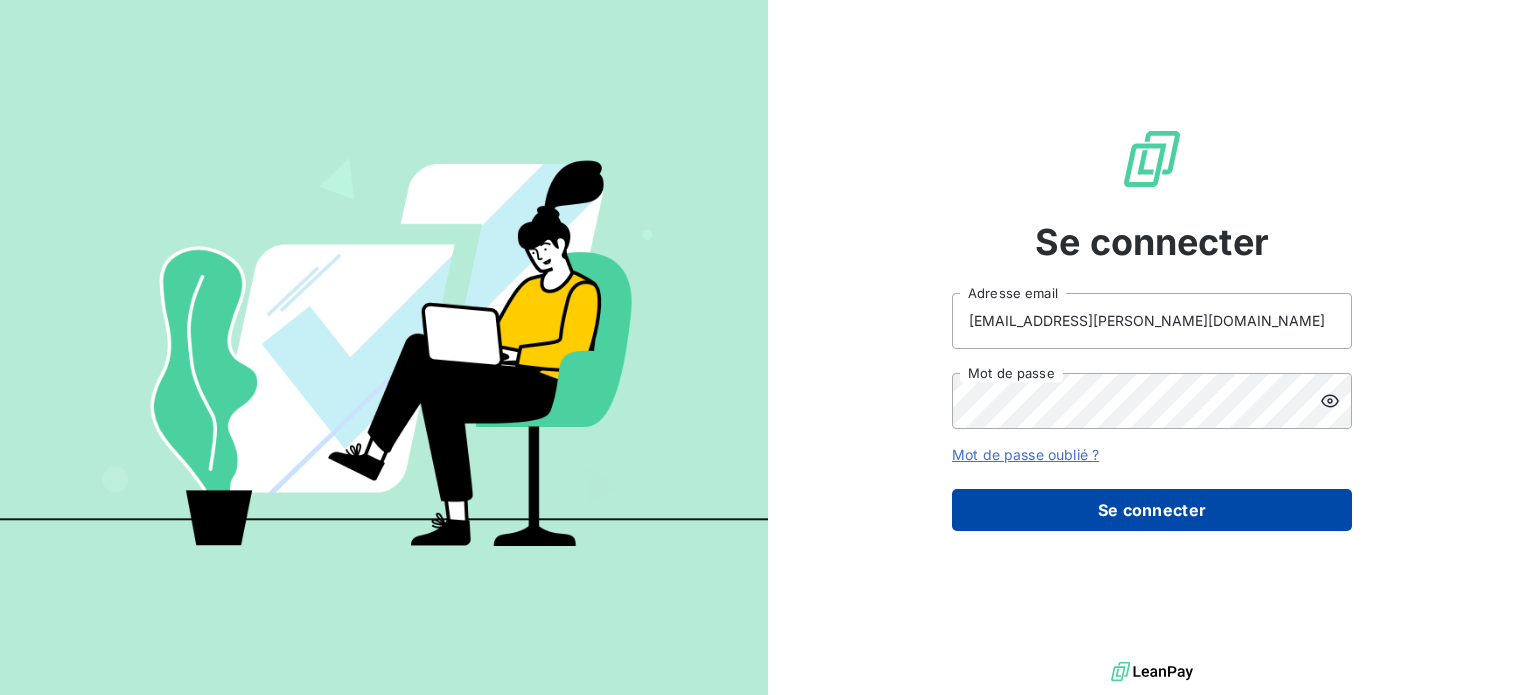 click on "Se connecter" at bounding box center (1152, 510) 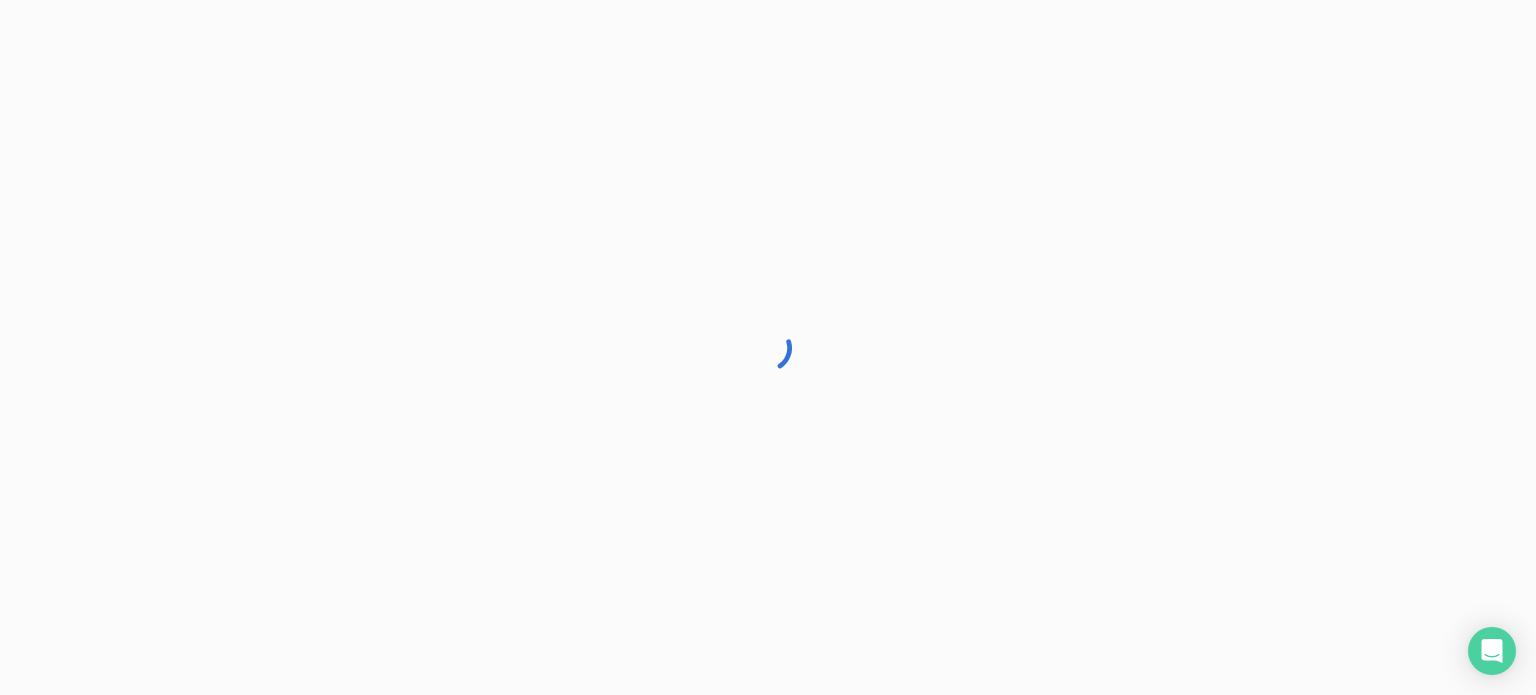scroll, scrollTop: 0, scrollLeft: 0, axis: both 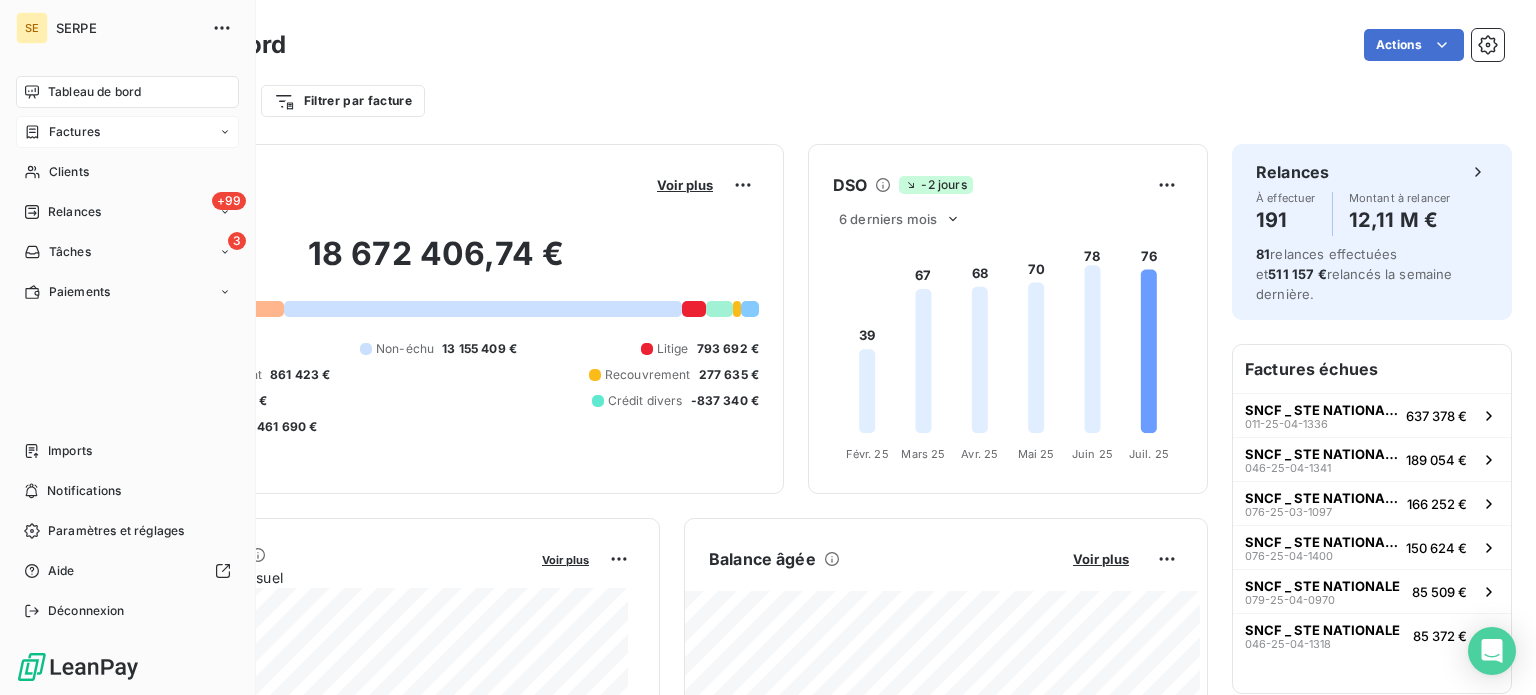 click on "Factures" at bounding box center (74, 132) 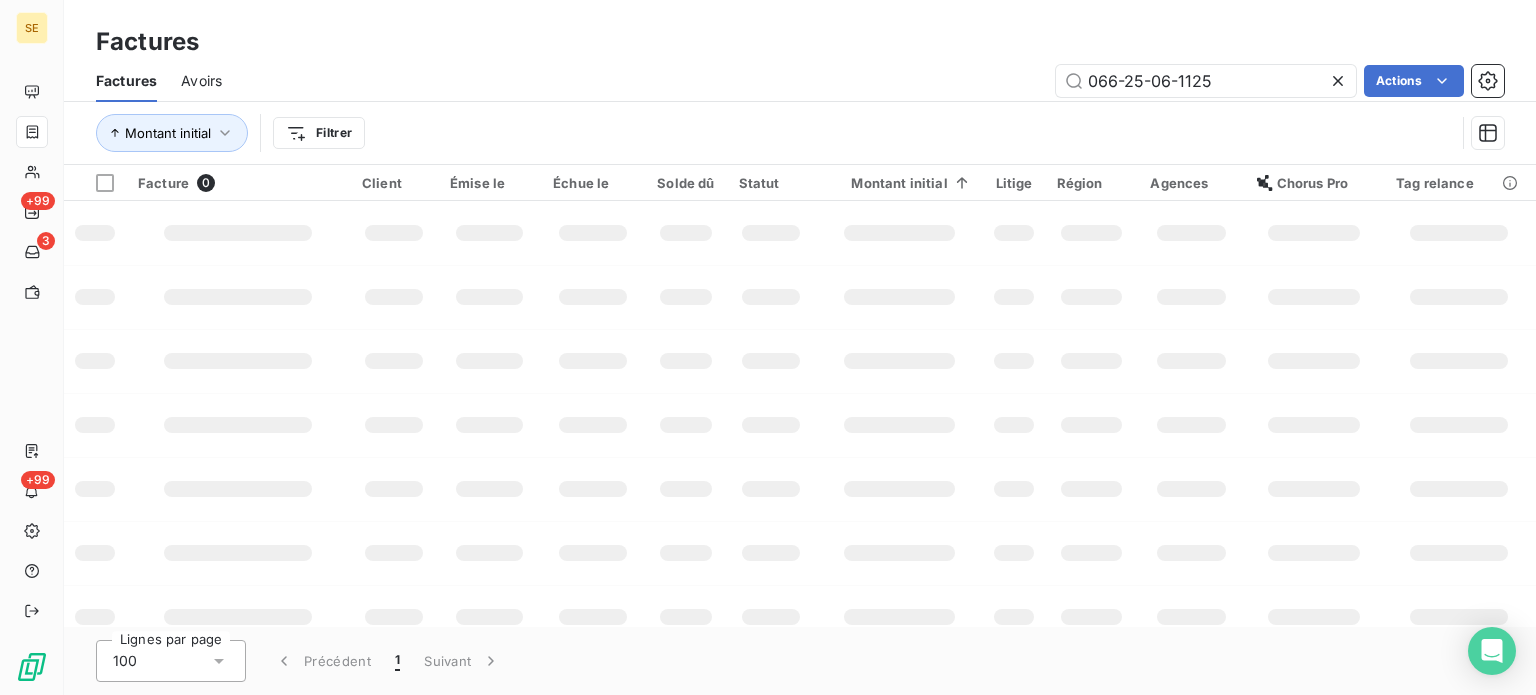 drag, startPoint x: 1231, startPoint y: 91, endPoint x: 957, endPoint y: 68, distance: 274.96362 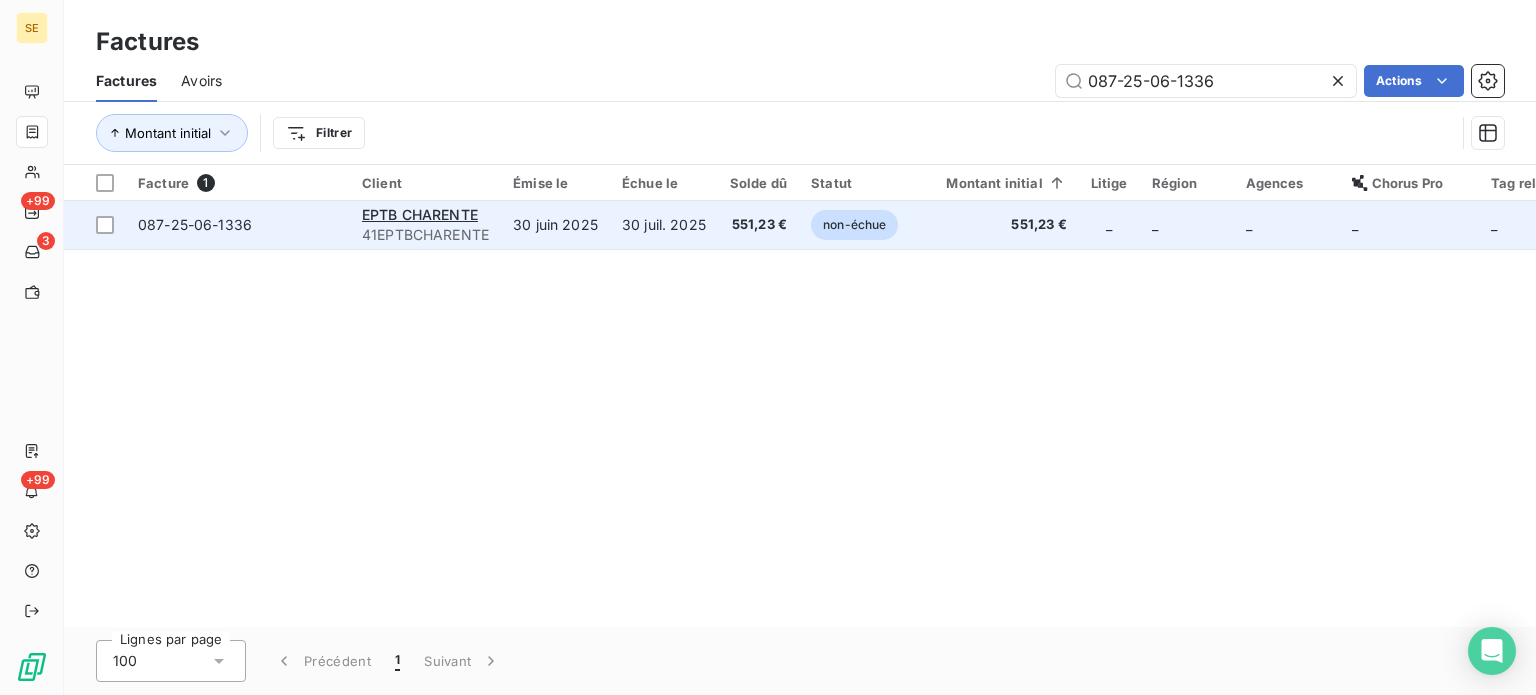 type on "087-25-06-1336" 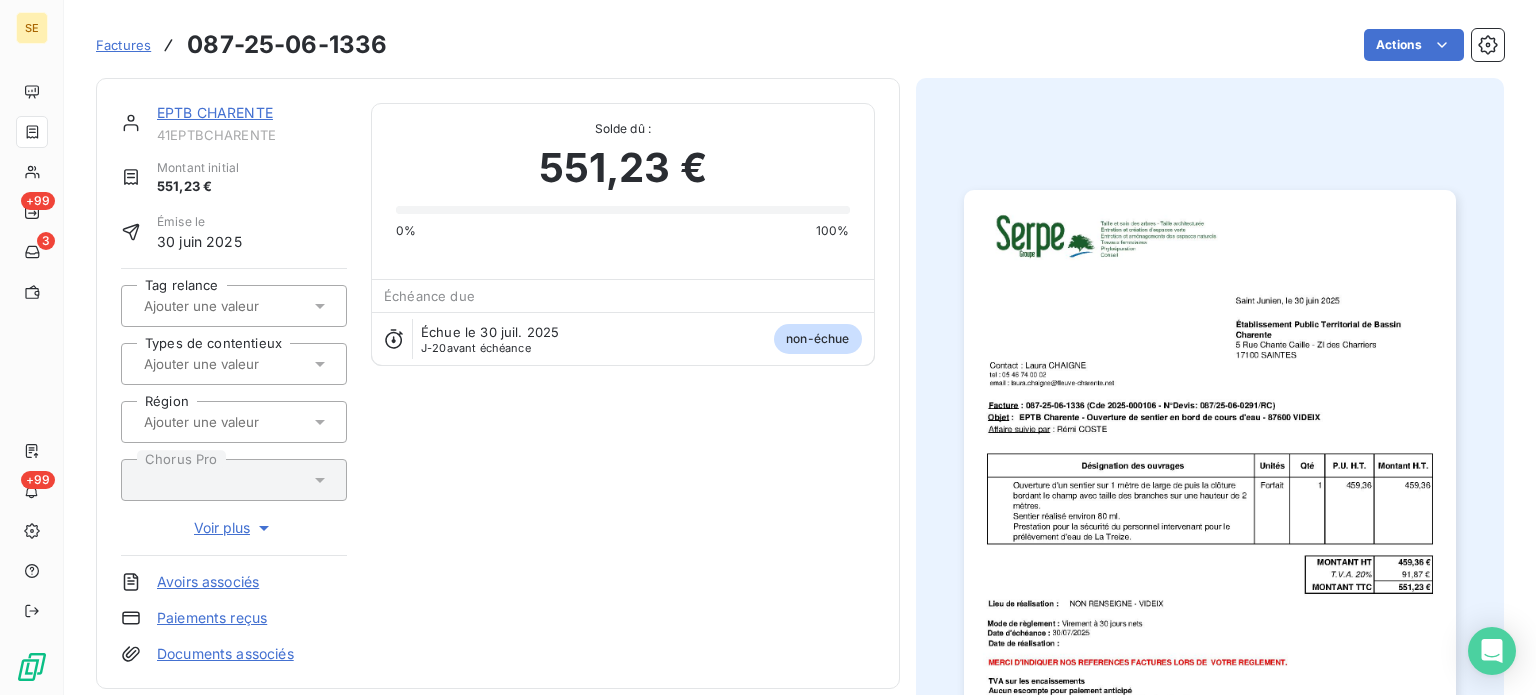 click on "EPTB CHARENTE" at bounding box center (215, 112) 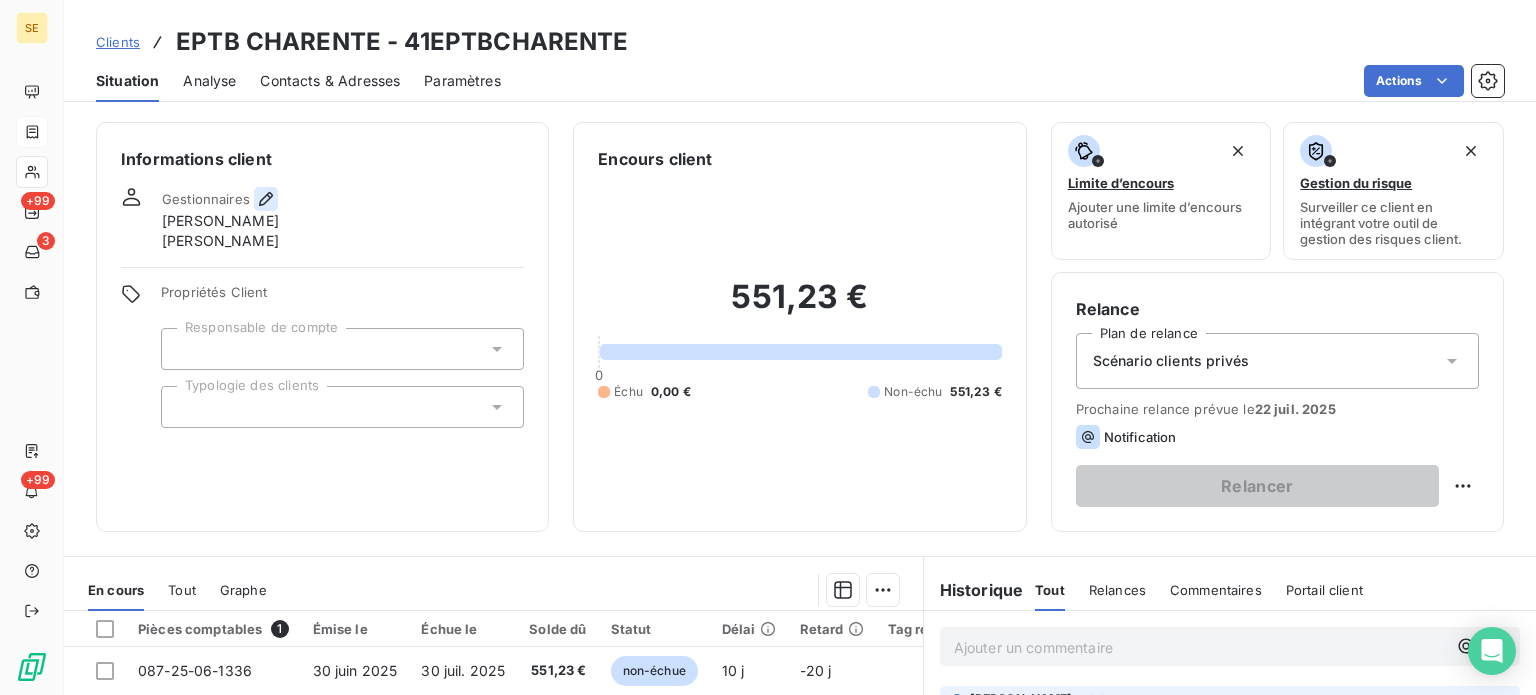 click 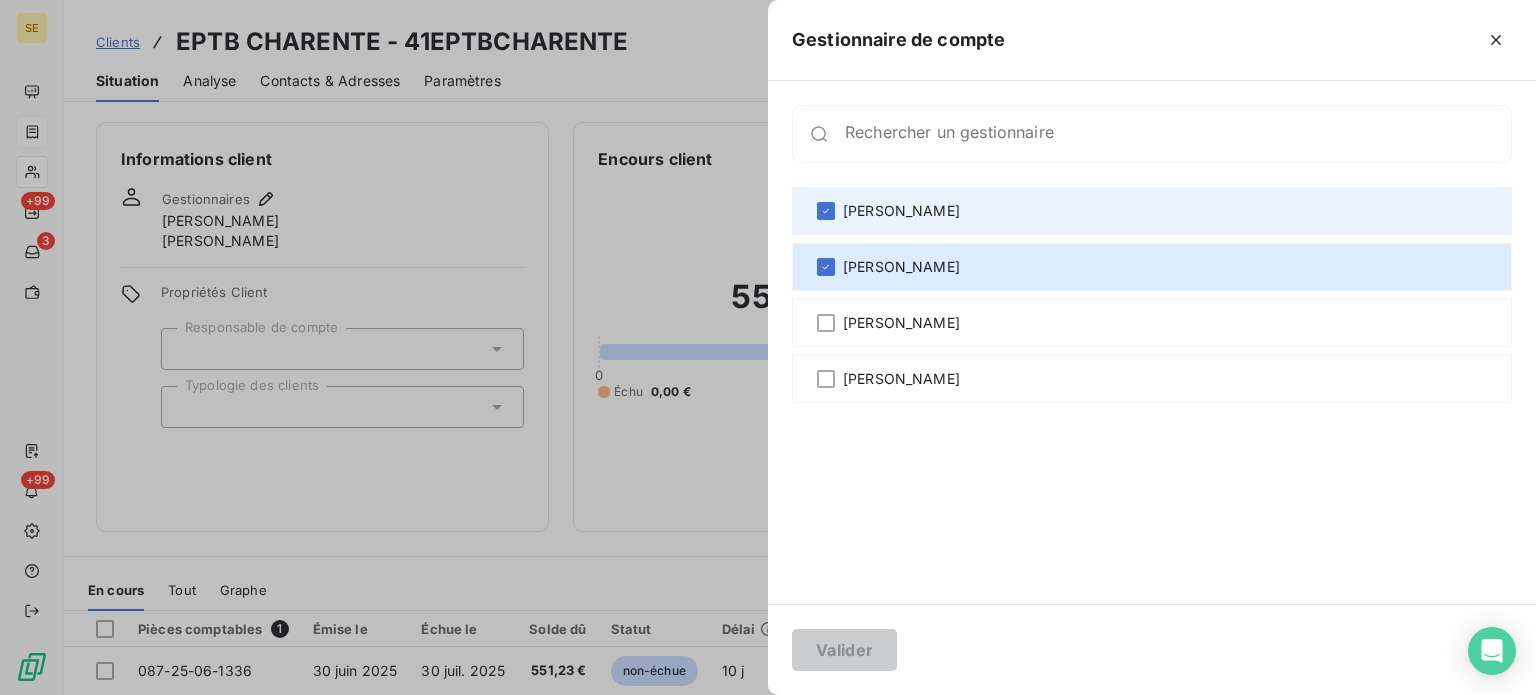 click on "Agnès Dubuc" at bounding box center [1152, 211] 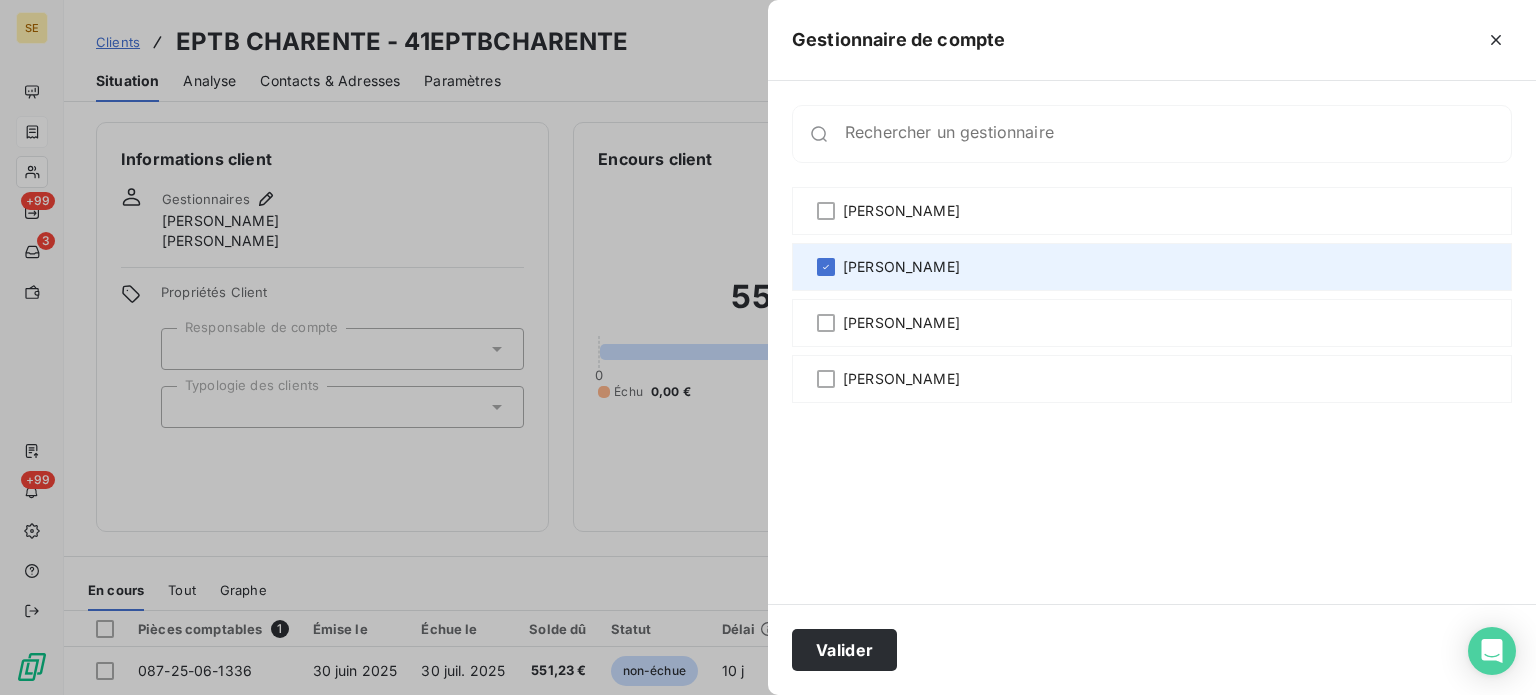 click on "AMELIA RAIMUNDO" at bounding box center [901, 267] 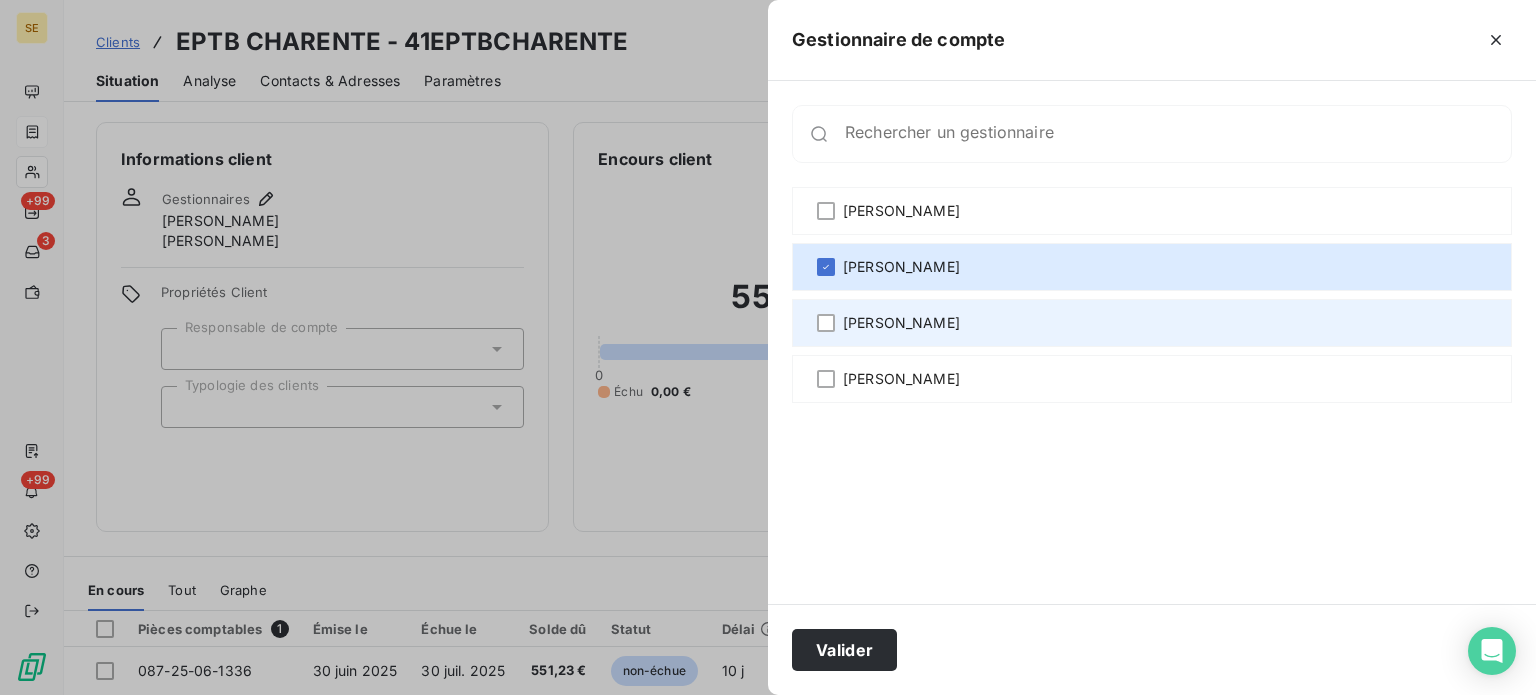 click on "Sabrina  PEIGNE" at bounding box center (1152, 323) 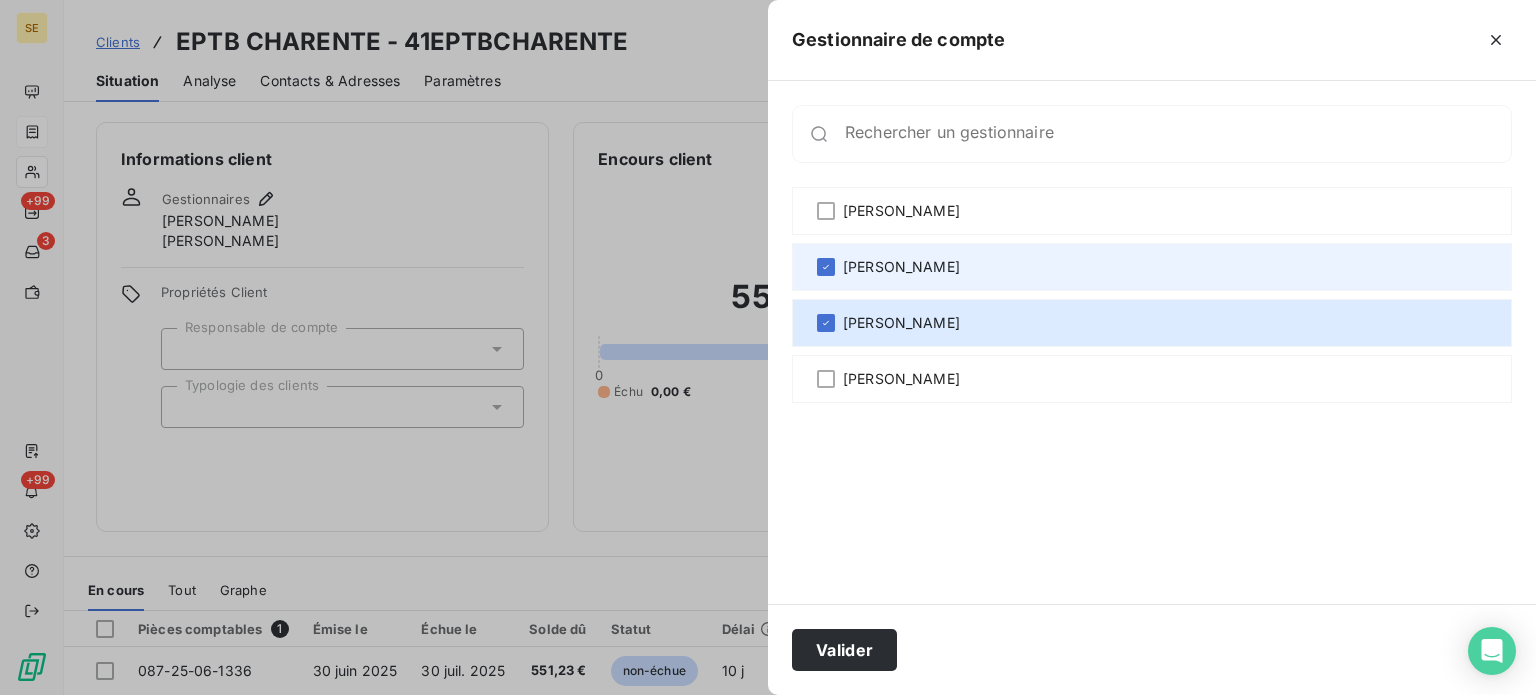 click on "AMELIA RAIMUNDO" at bounding box center (901, 267) 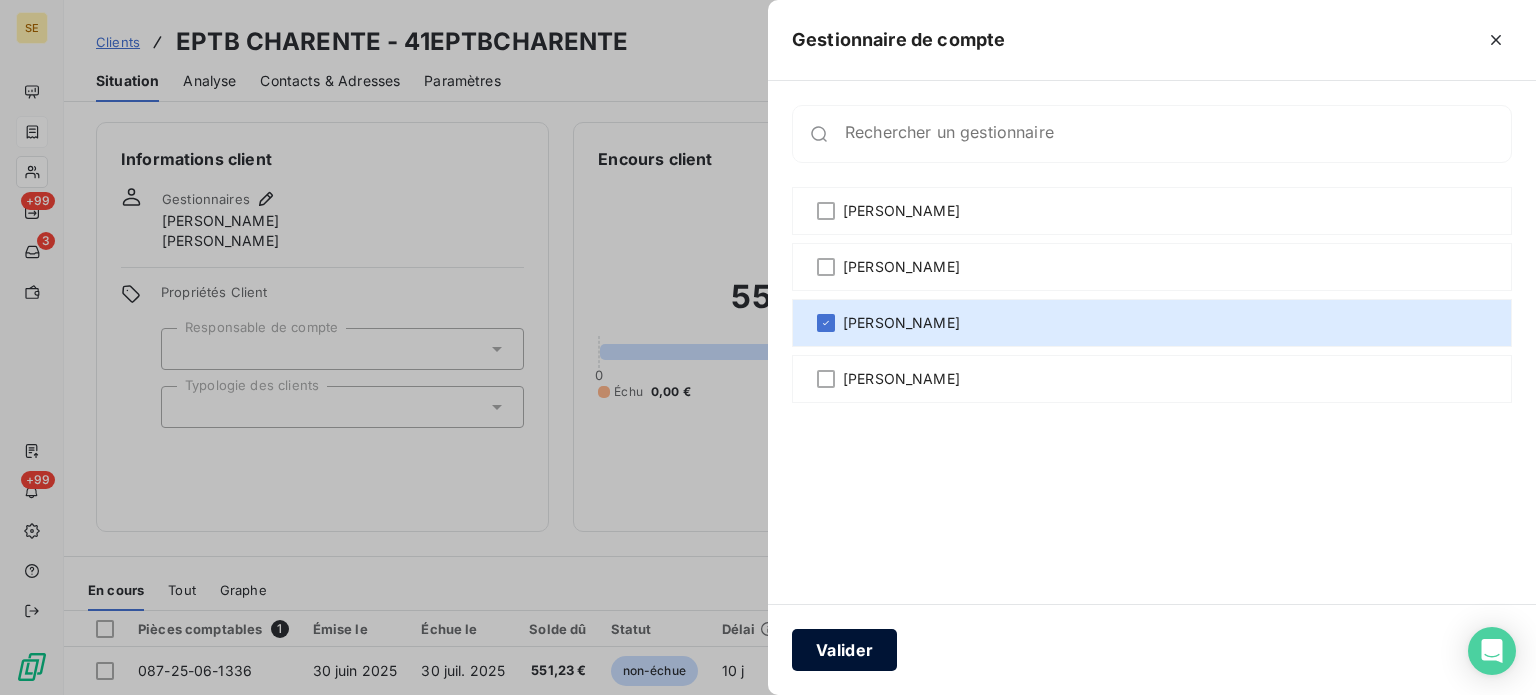 click on "Valider" at bounding box center [844, 650] 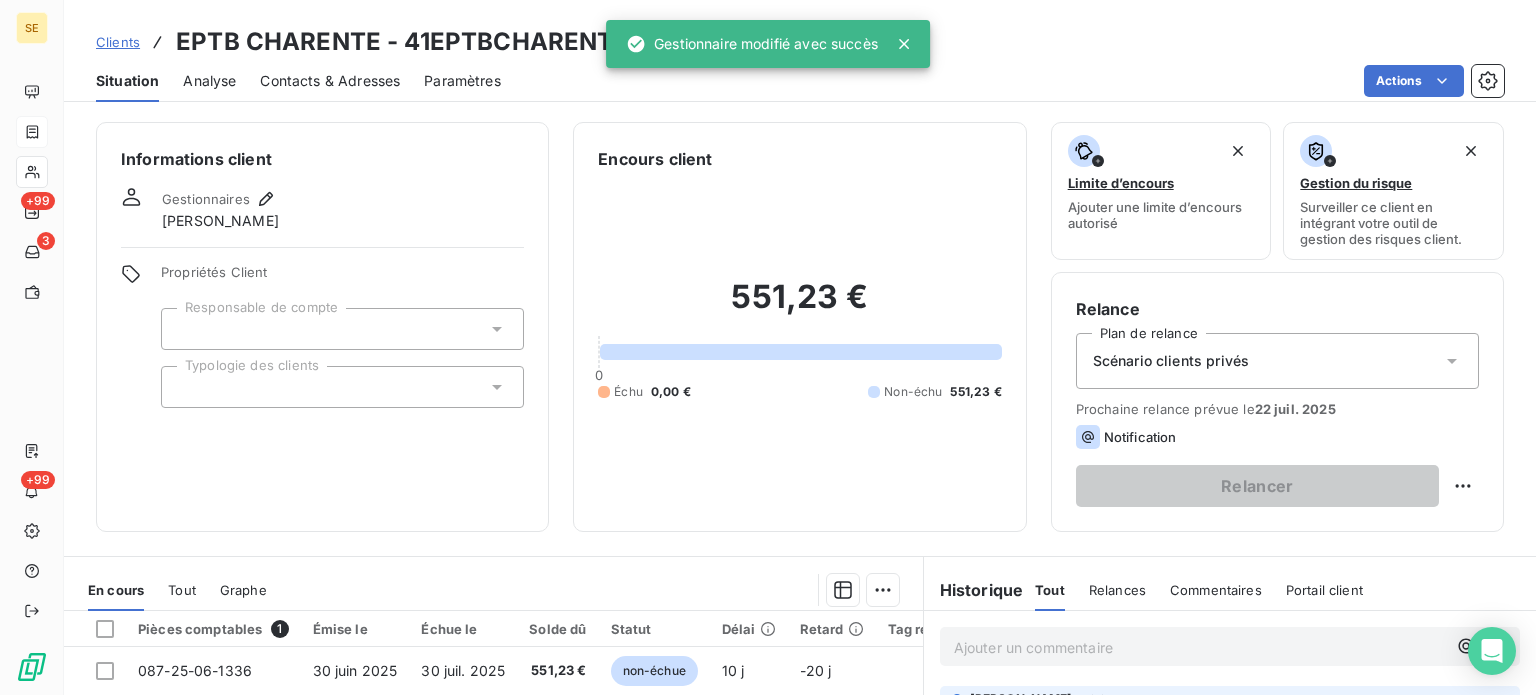 scroll, scrollTop: 266, scrollLeft: 0, axis: vertical 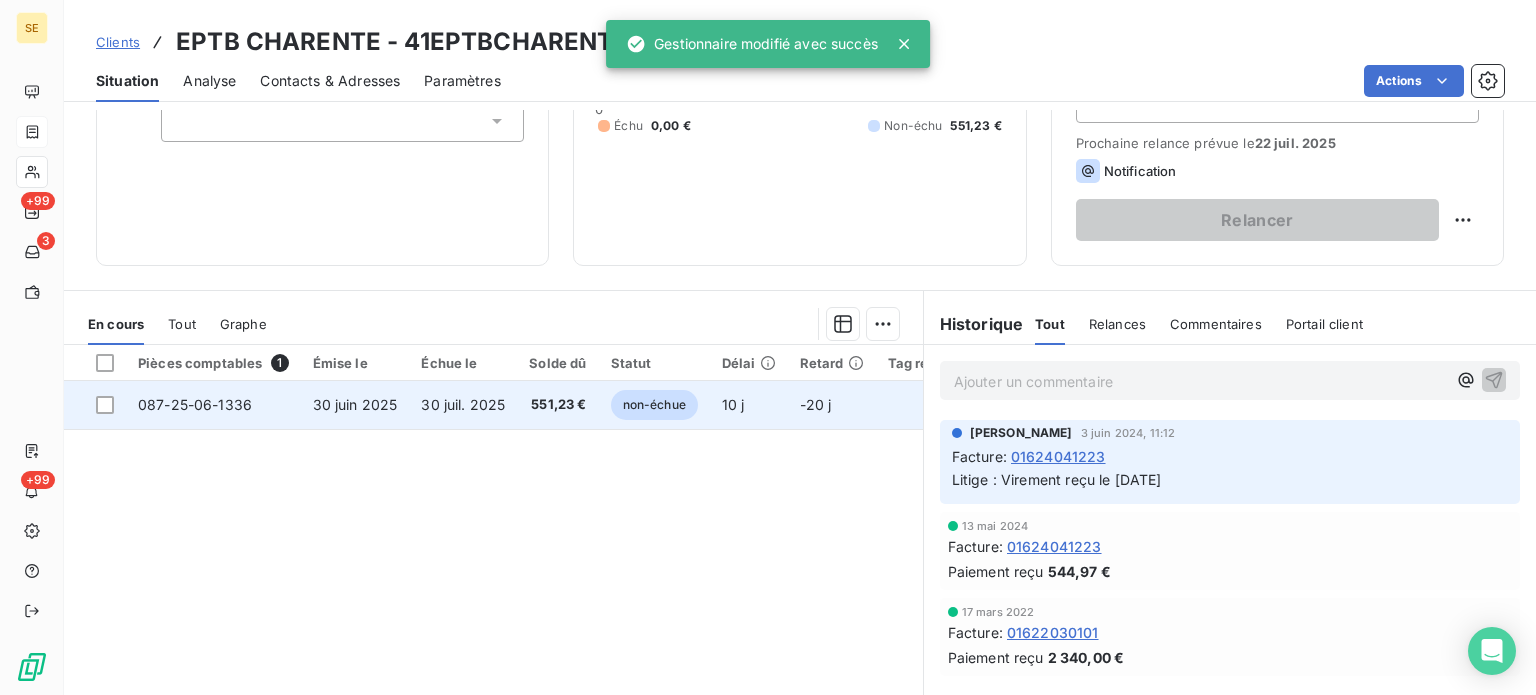 click on "30 juil. 2025" at bounding box center [463, 405] 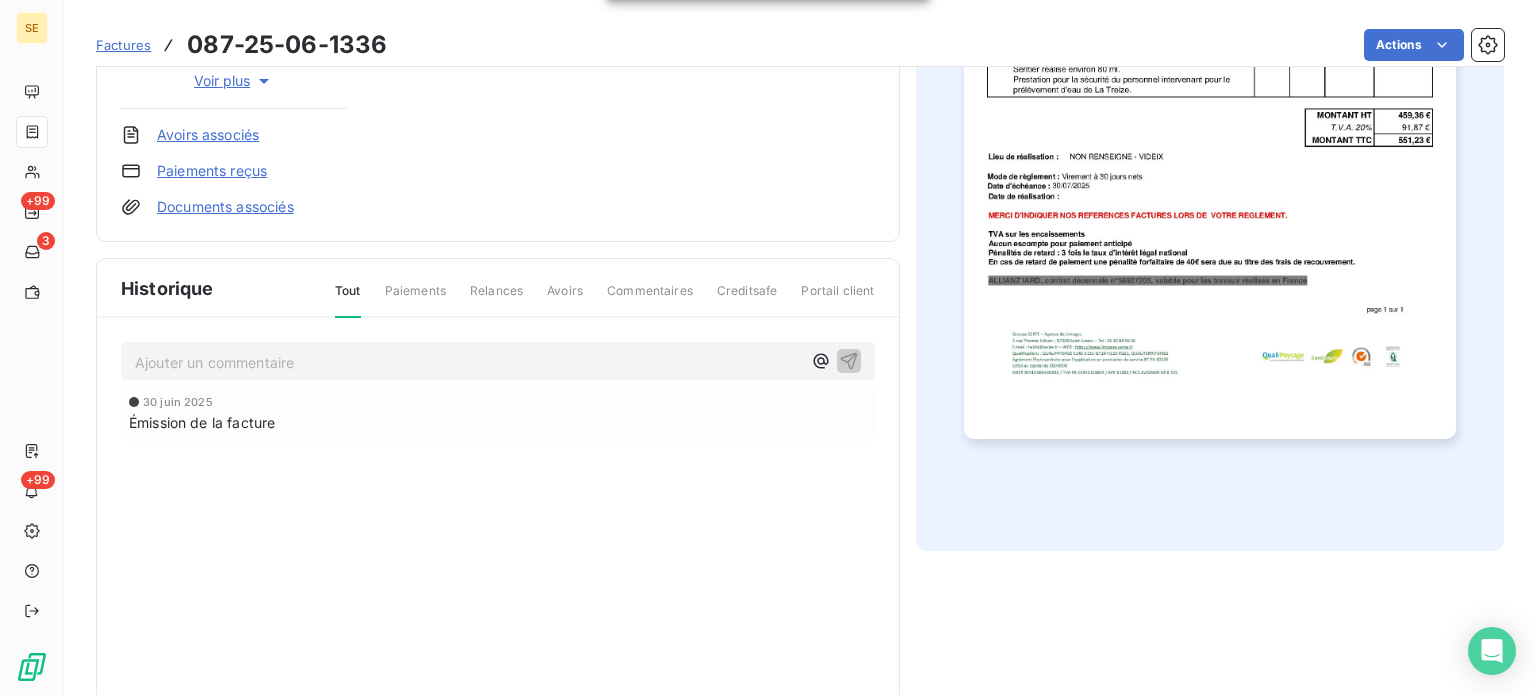 scroll, scrollTop: 506, scrollLeft: 0, axis: vertical 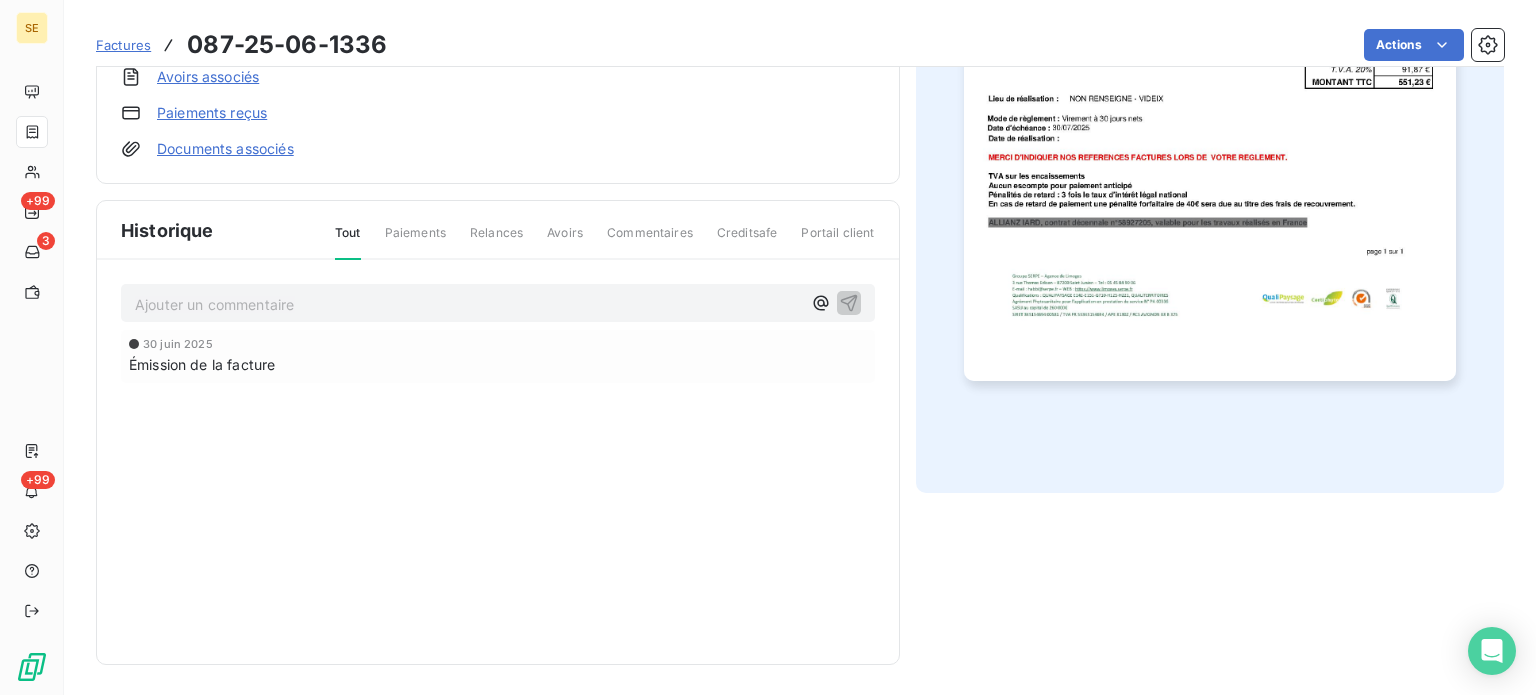 click on "Ajouter un commentaire ﻿" at bounding box center (468, 304) 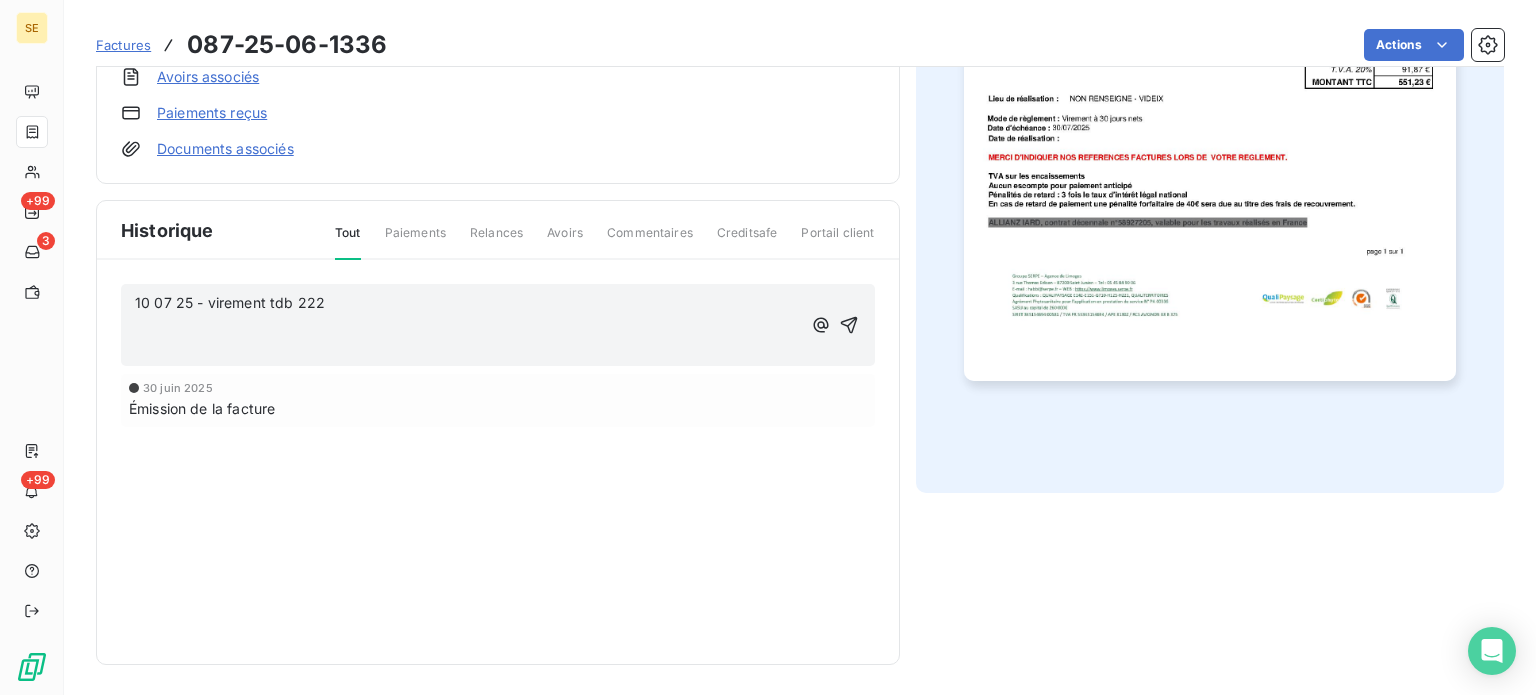 click on "10 07 25 - virement tdb 222" at bounding box center (468, 303) 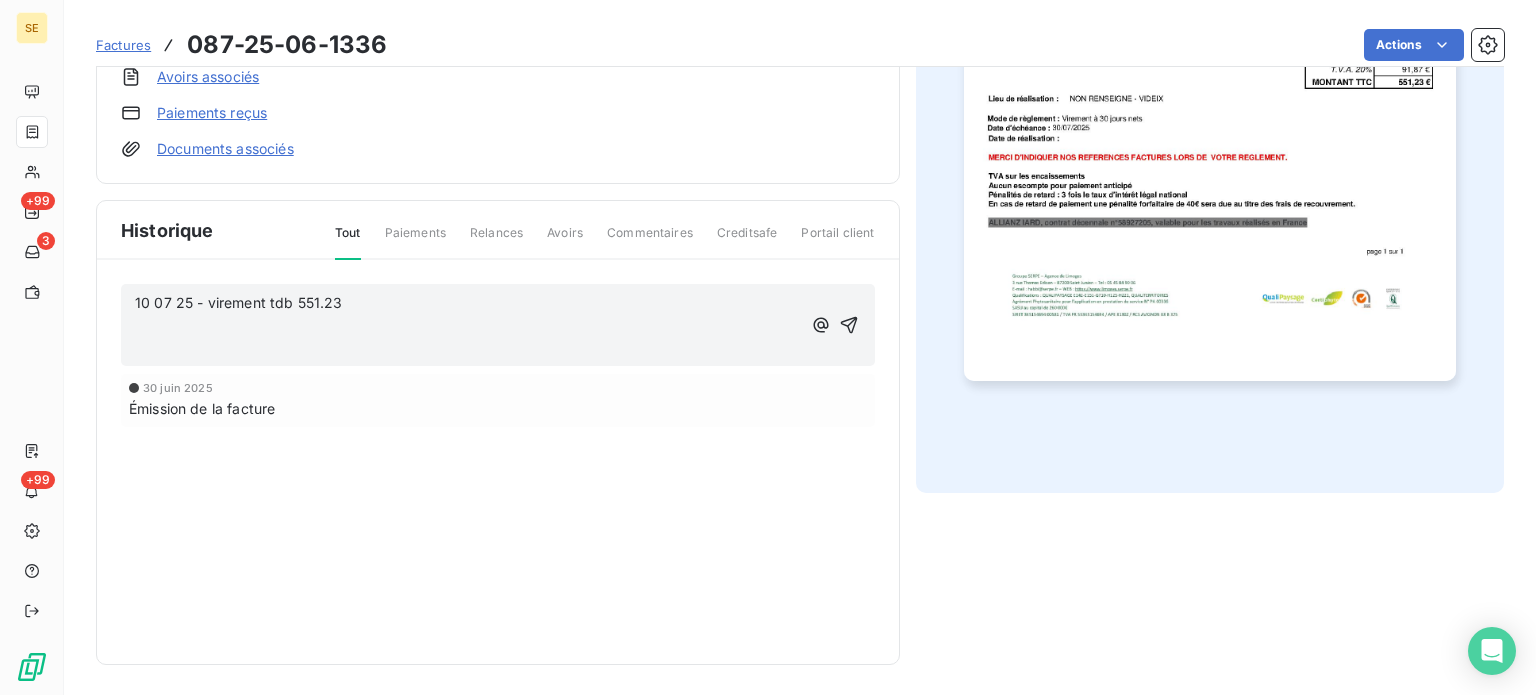 drag, startPoint x: 844, startPoint y: 322, endPoint x: 828, endPoint y: 318, distance: 16.492422 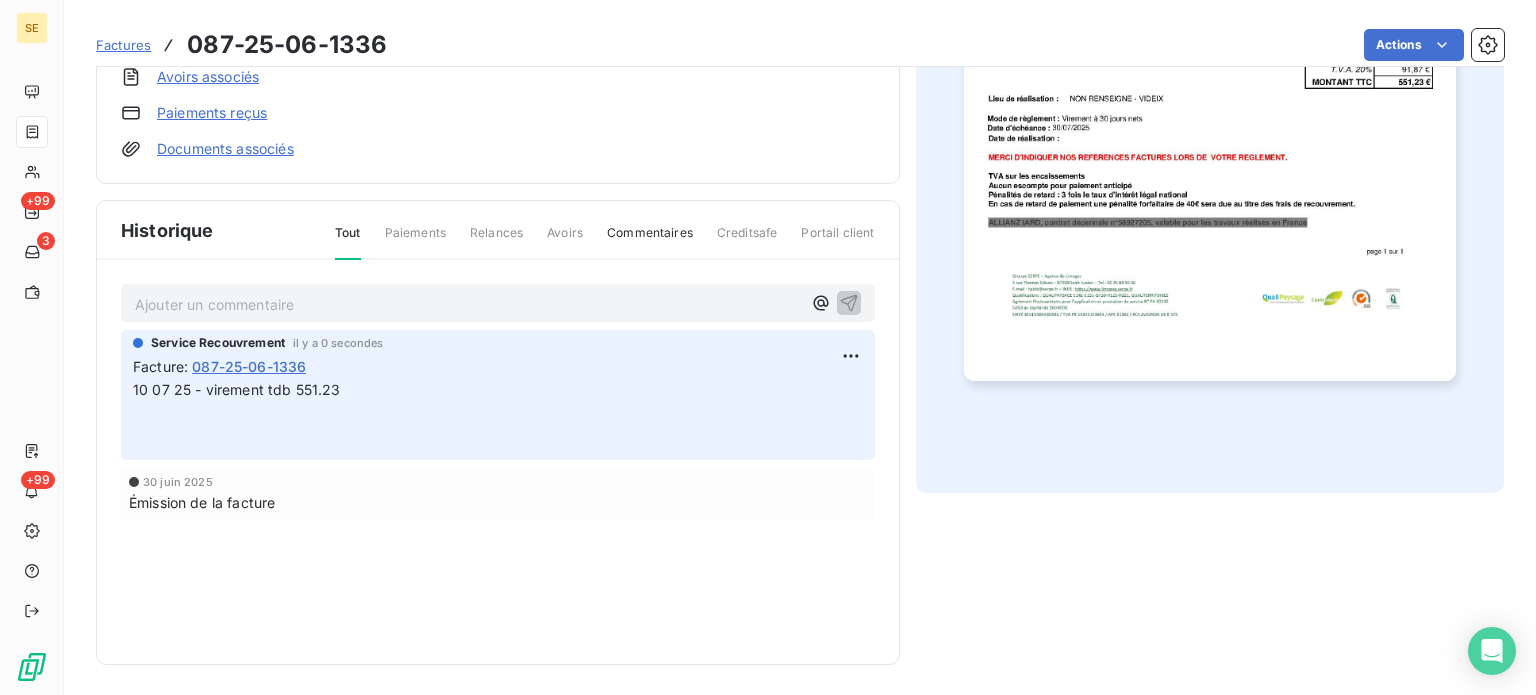 scroll, scrollTop: 0, scrollLeft: 0, axis: both 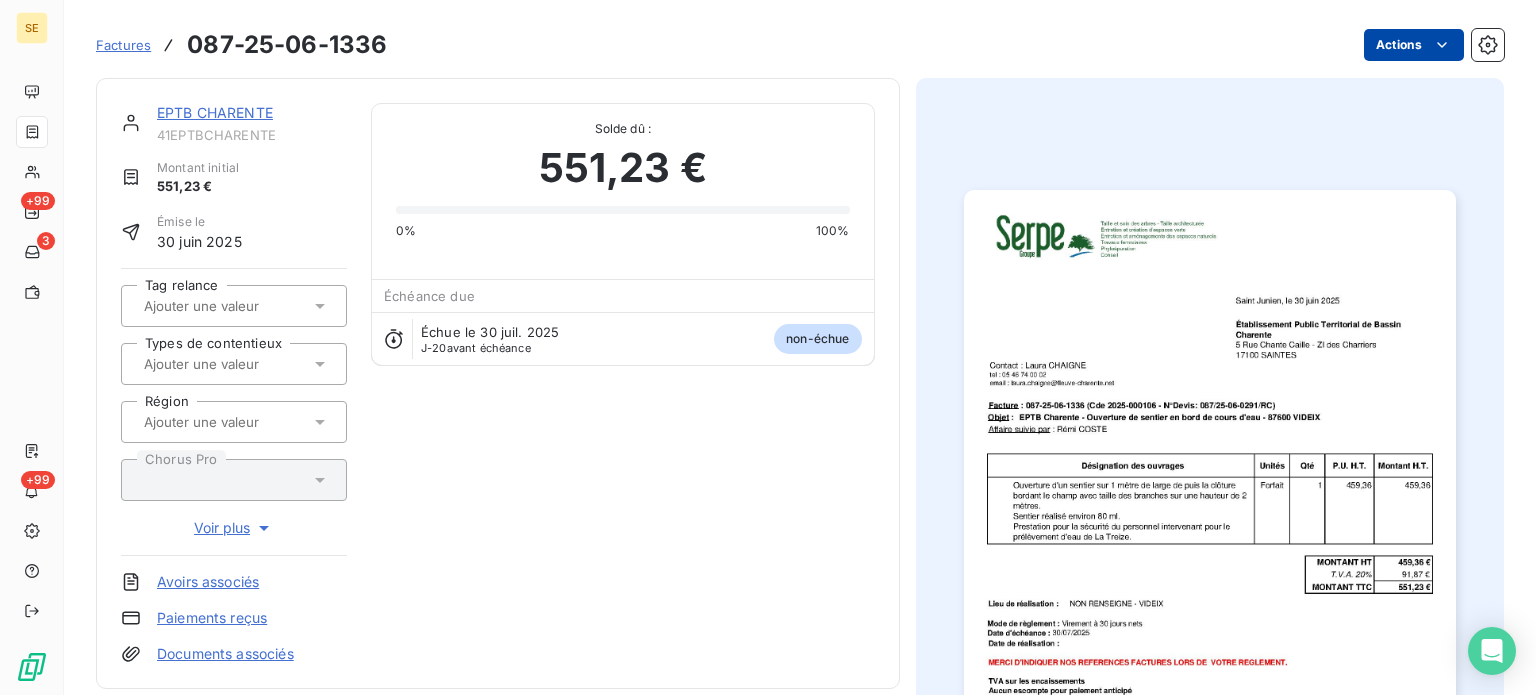 click on "SE +99 3 +99 Factures 087-25-06-1336 Actions EPTB CHARENTE 41EPTBCHARENTE Montant initial 551,23 € Émise le 30 juin 2025 Tag relance Types de contentieux Région Chorus Pro Voir plus Avoirs associés Paiements reçus Documents associés Solde dû : 551,23 € 0% 100% Échéance due Échue le 30 juil. 2025 J-20  avant échéance non-échue Historique Tout Paiements Relances Avoirs Commentaires Creditsafe Portail client Ajouter un commentaire ﻿ Service Recouvrement il y a 0 secondes Facture  : 087-25-06-1336 10 07 25 - virement tdb 551.23
﻿
﻿ 30 juin 2025 Émission de la facture" at bounding box center [768, 347] 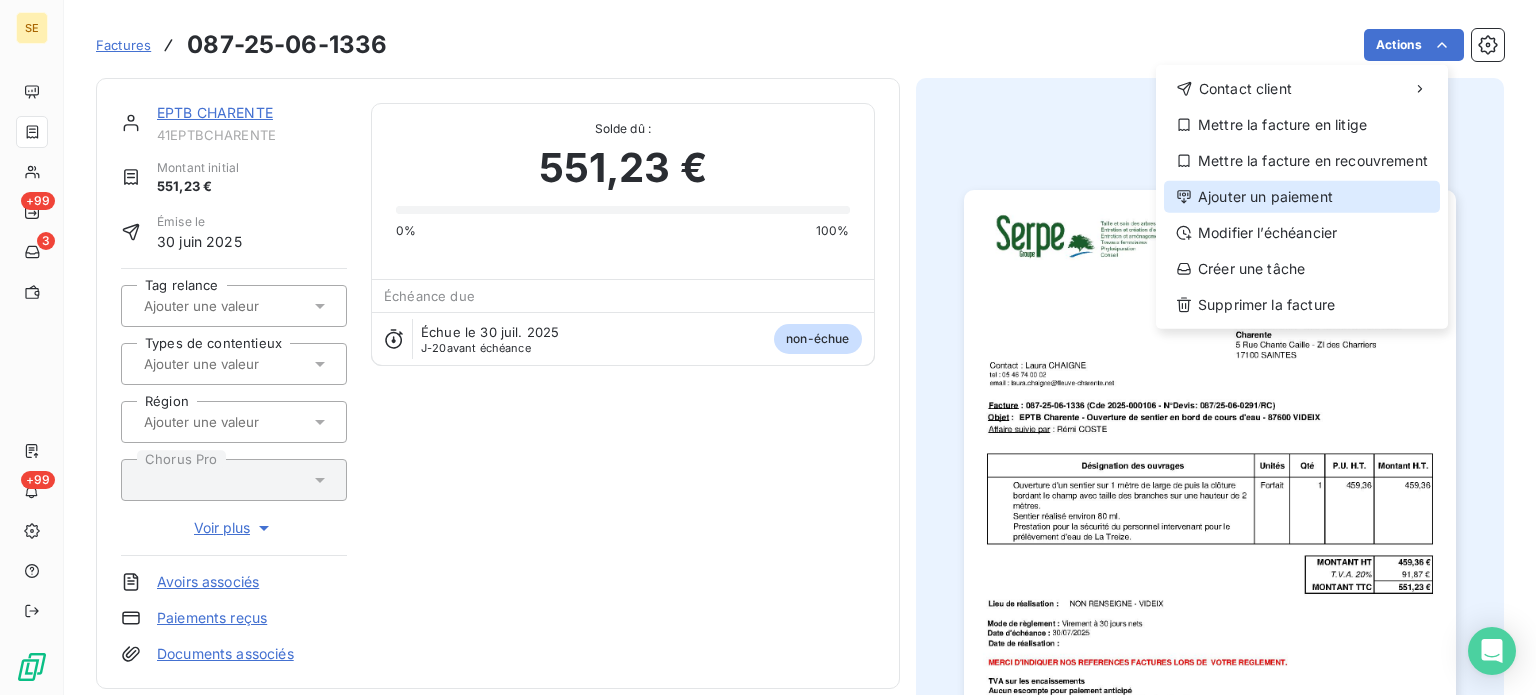 click on "Ajouter un paiement" at bounding box center (1302, 197) 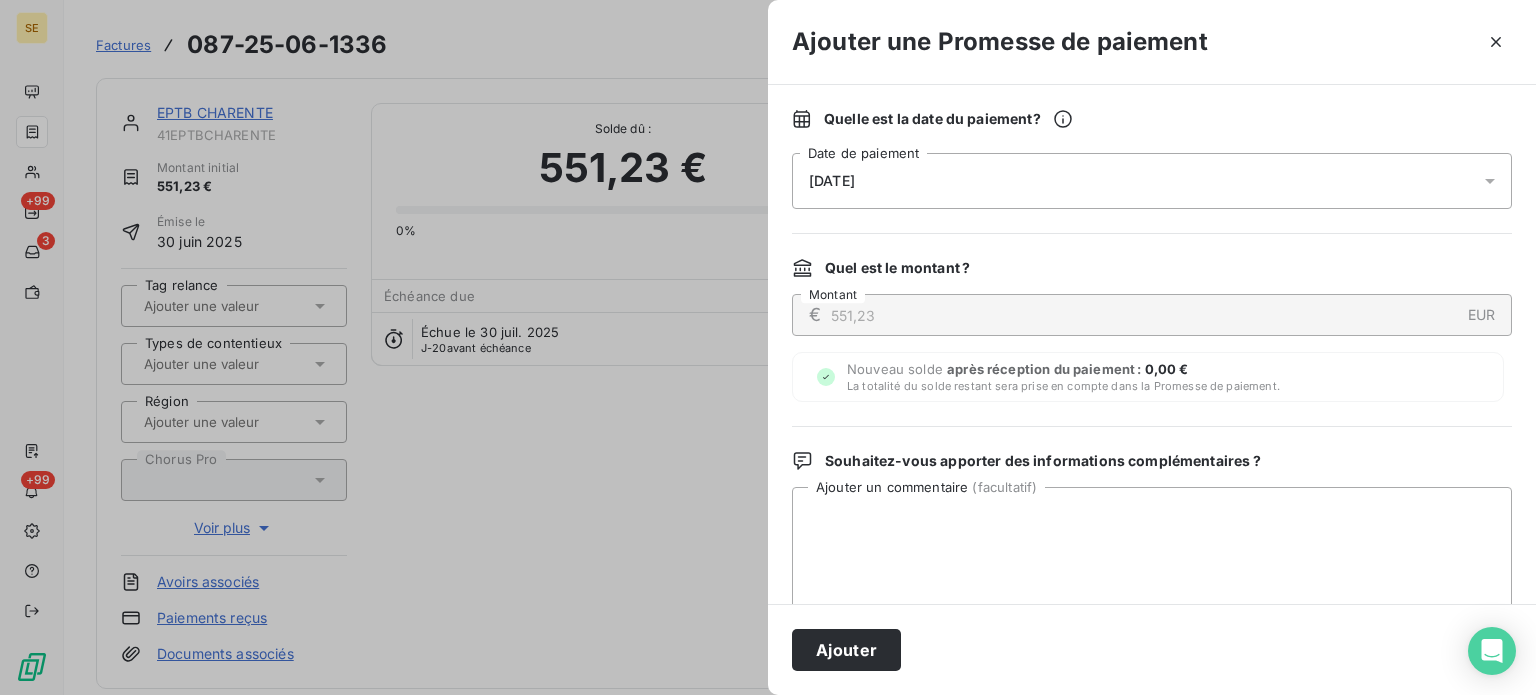 click on "11/07/2025" at bounding box center [1152, 181] 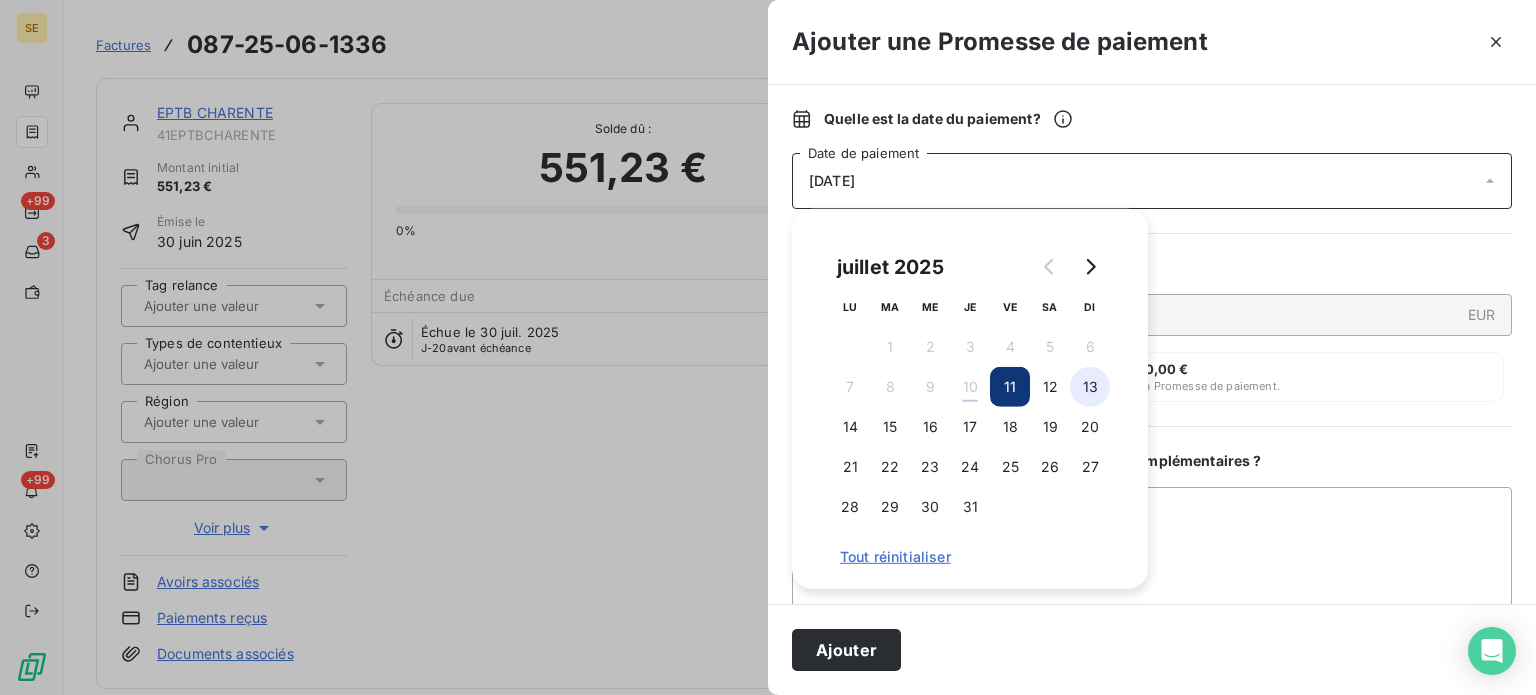 click on "13" at bounding box center [1090, 387] 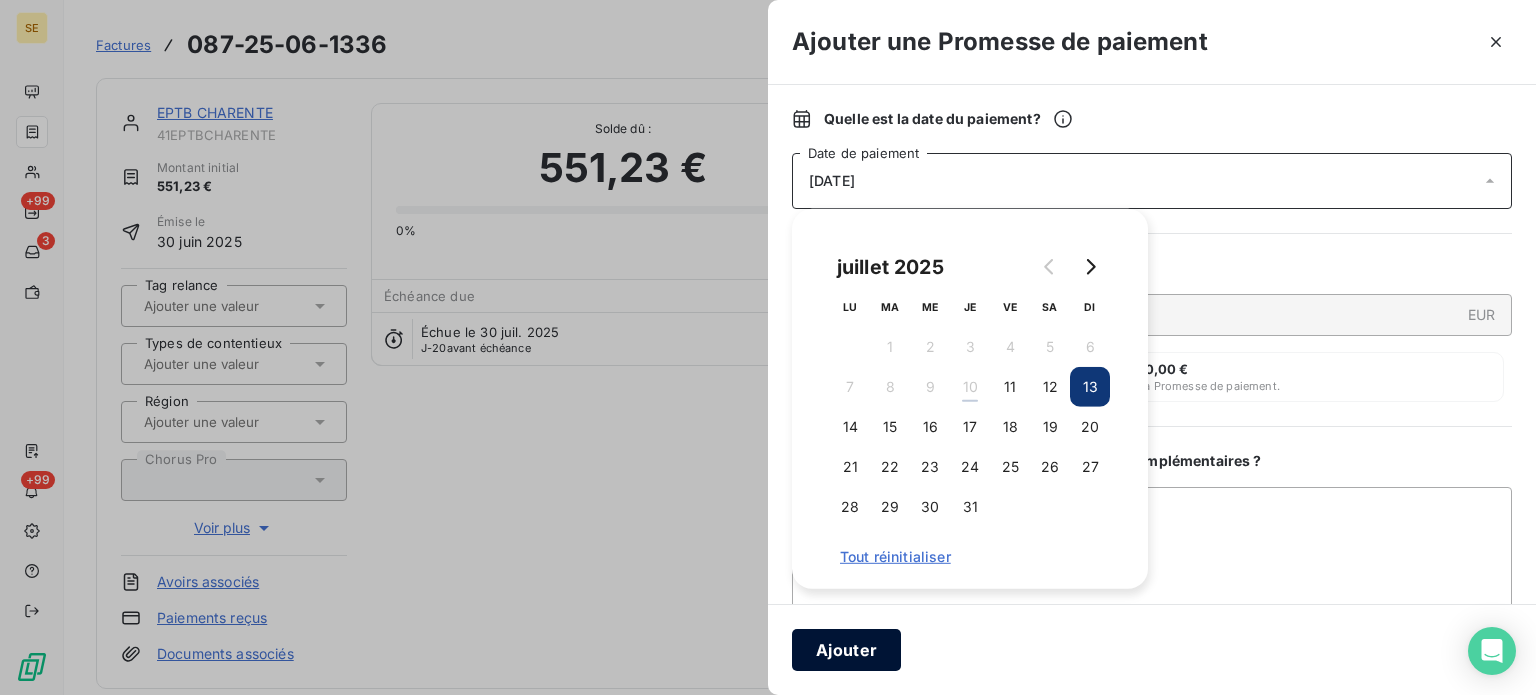click on "Ajouter" at bounding box center [846, 650] 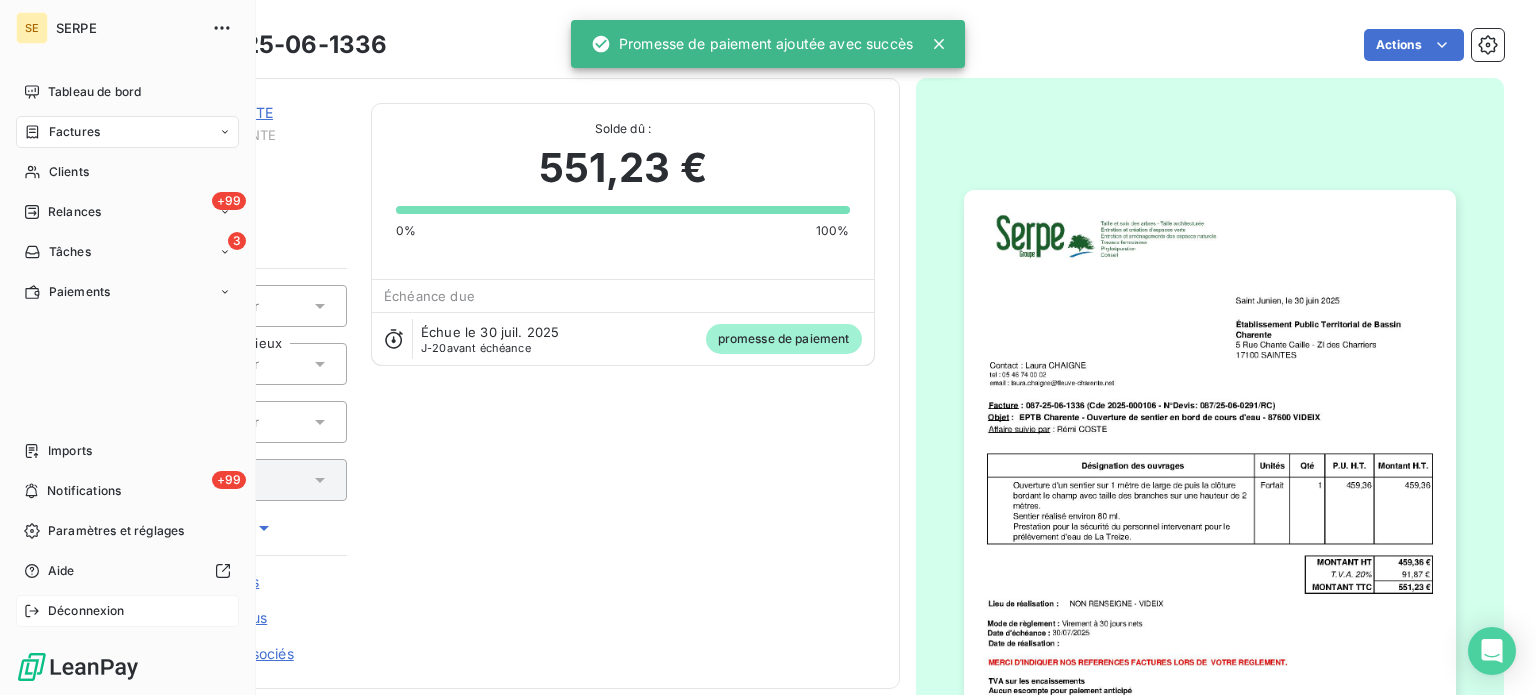 click on "Déconnexion" at bounding box center (86, 611) 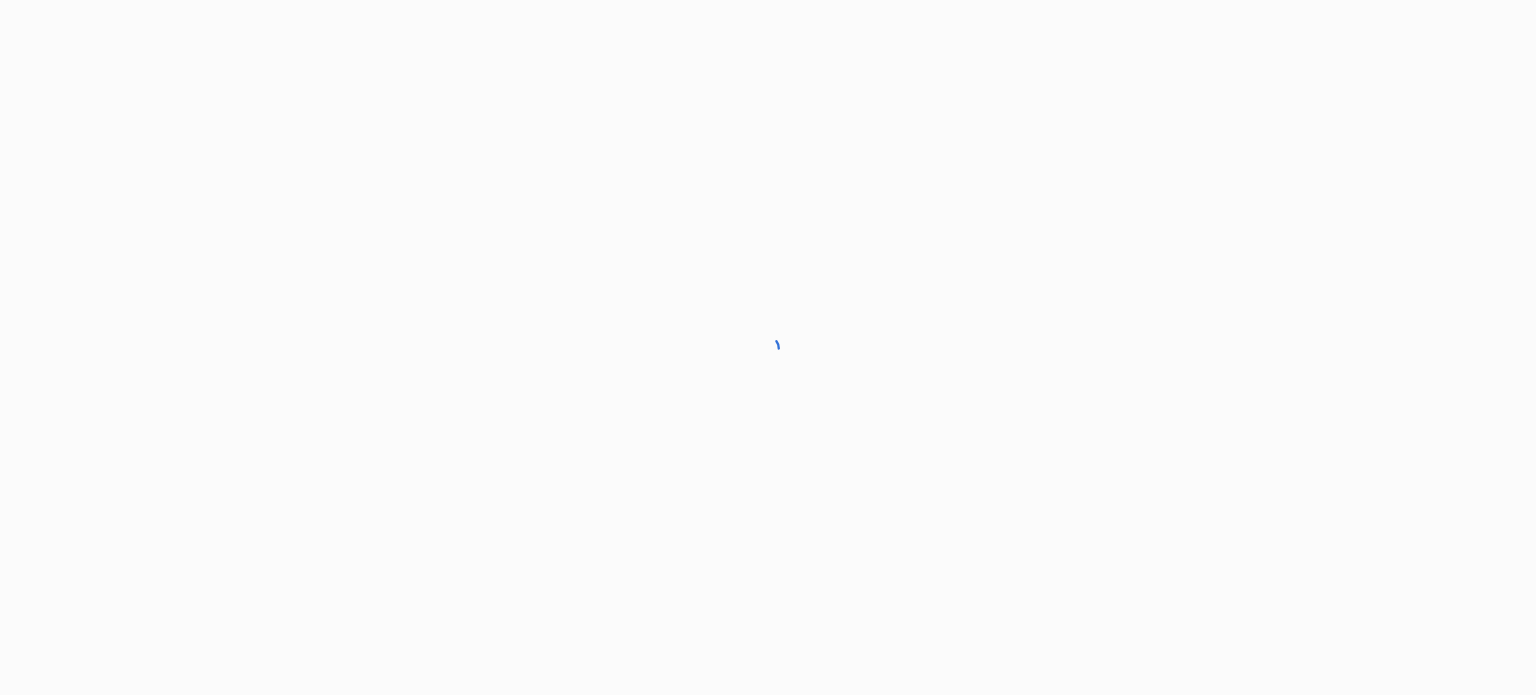 scroll, scrollTop: 0, scrollLeft: 0, axis: both 